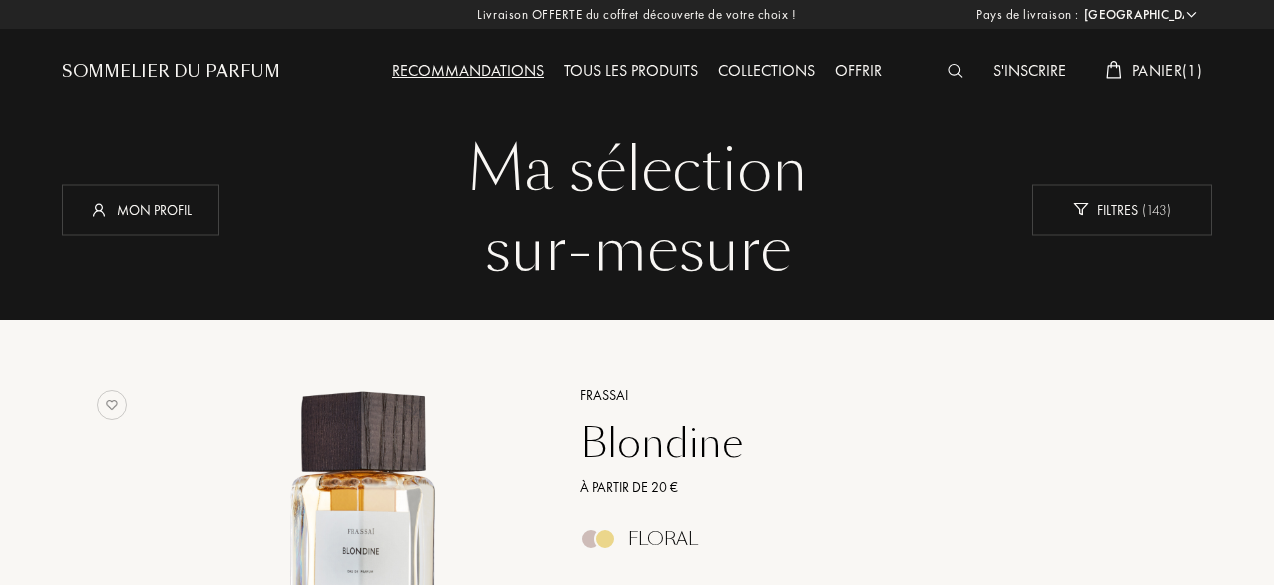select on "FR" 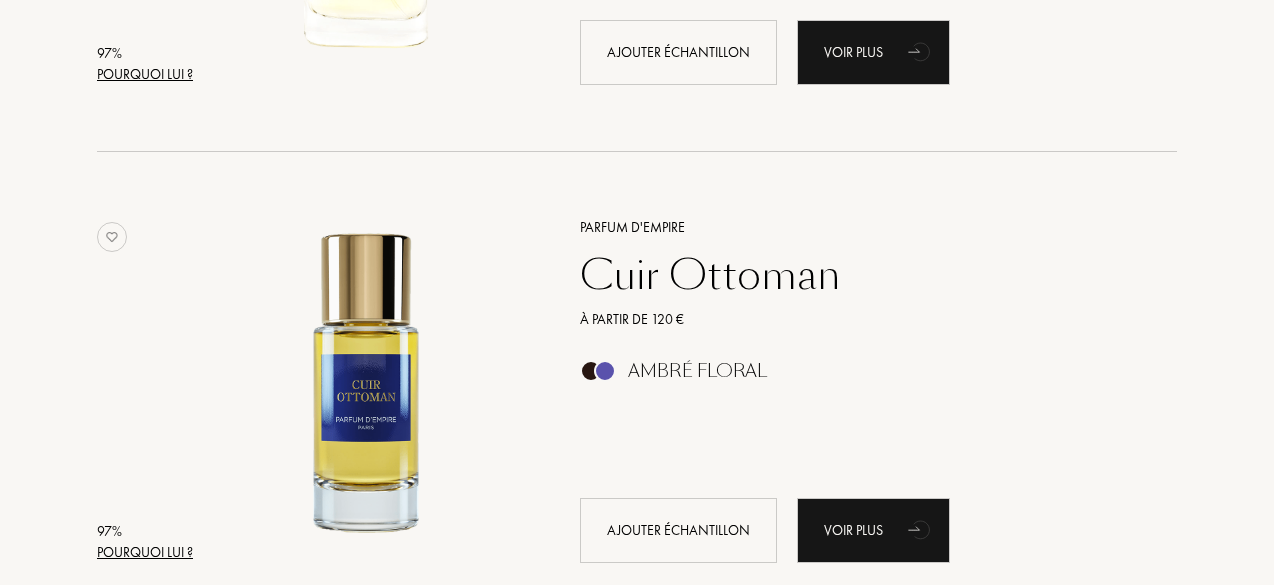 scroll, scrollTop: 1700, scrollLeft: 0, axis: vertical 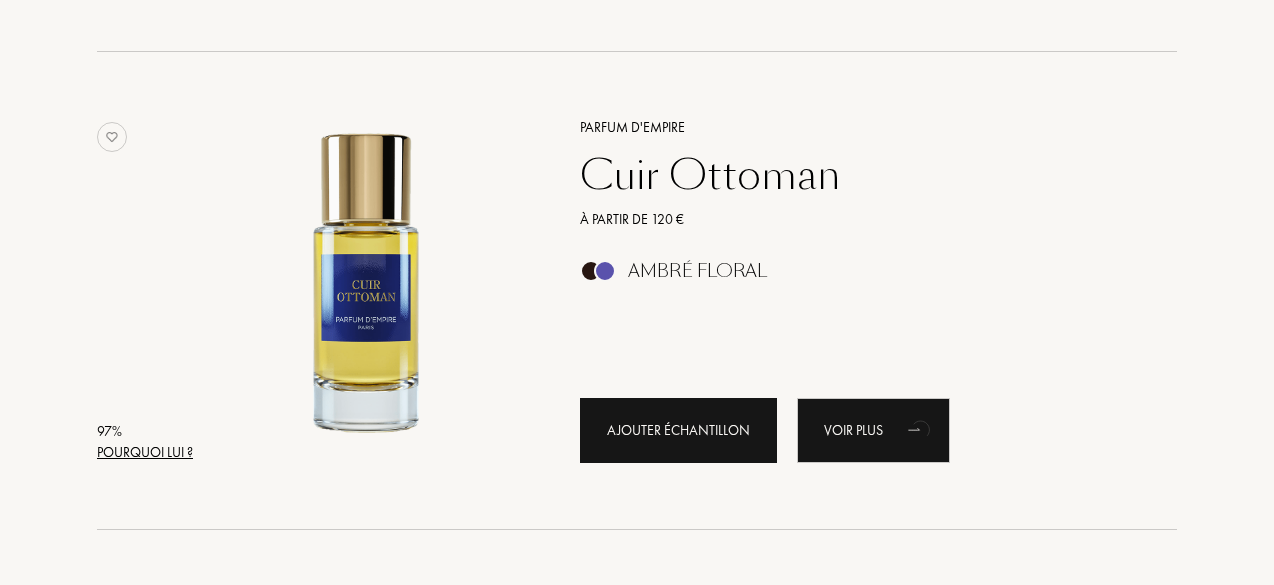 click on "Ajouter échantillon" at bounding box center [678, 430] 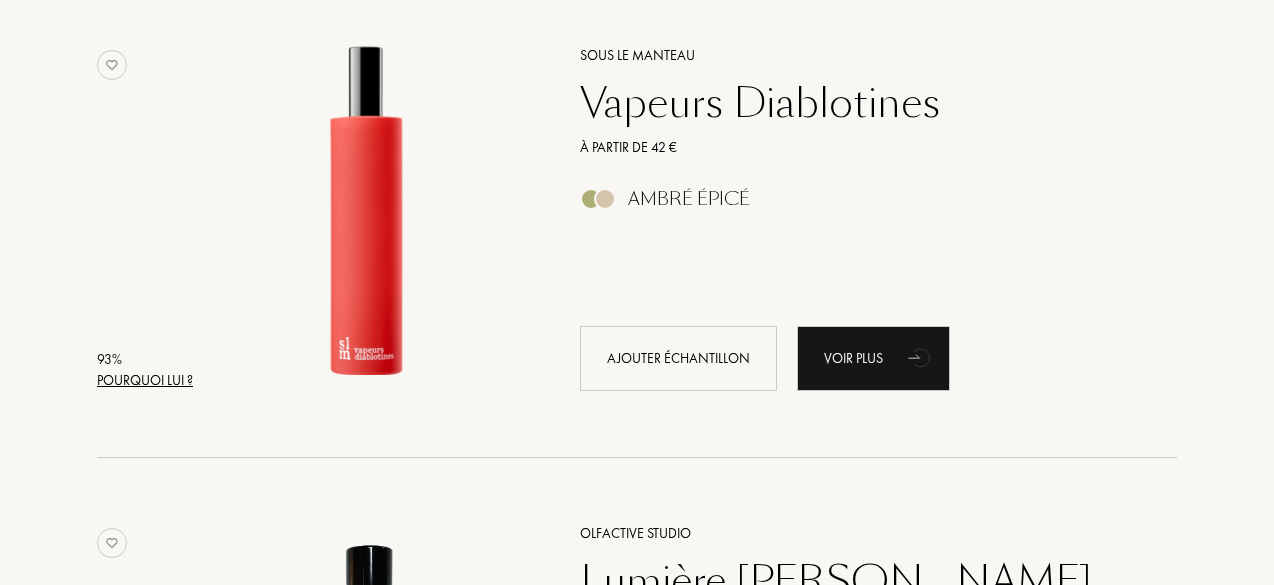 scroll, scrollTop: 3700, scrollLeft: 0, axis: vertical 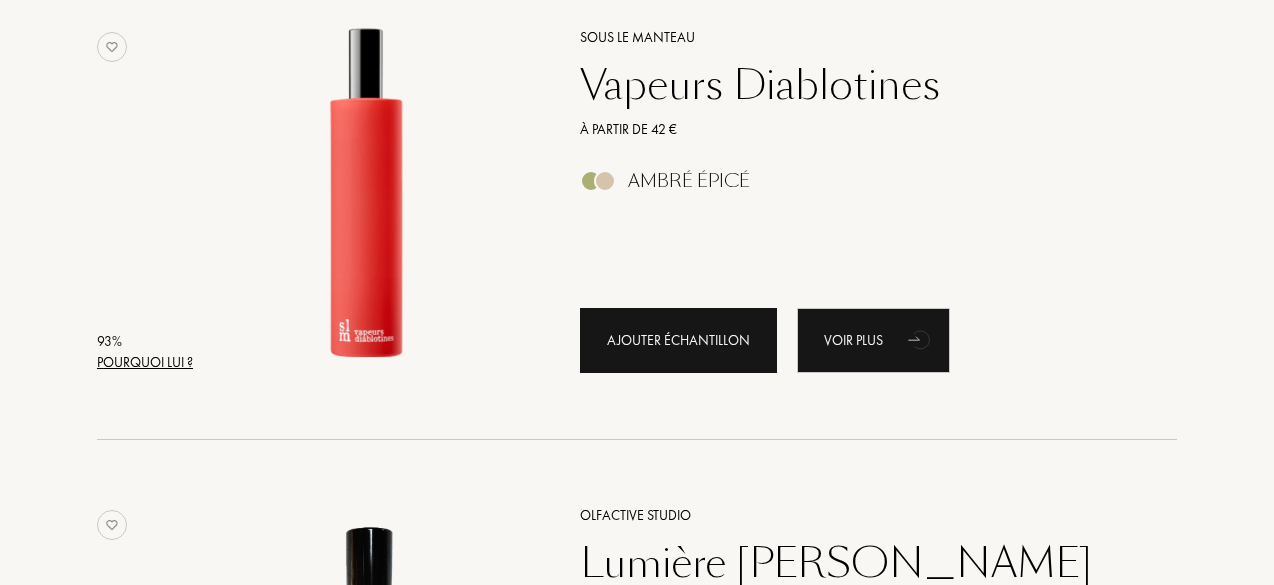 click on "Ajouter échantillon" at bounding box center [678, 340] 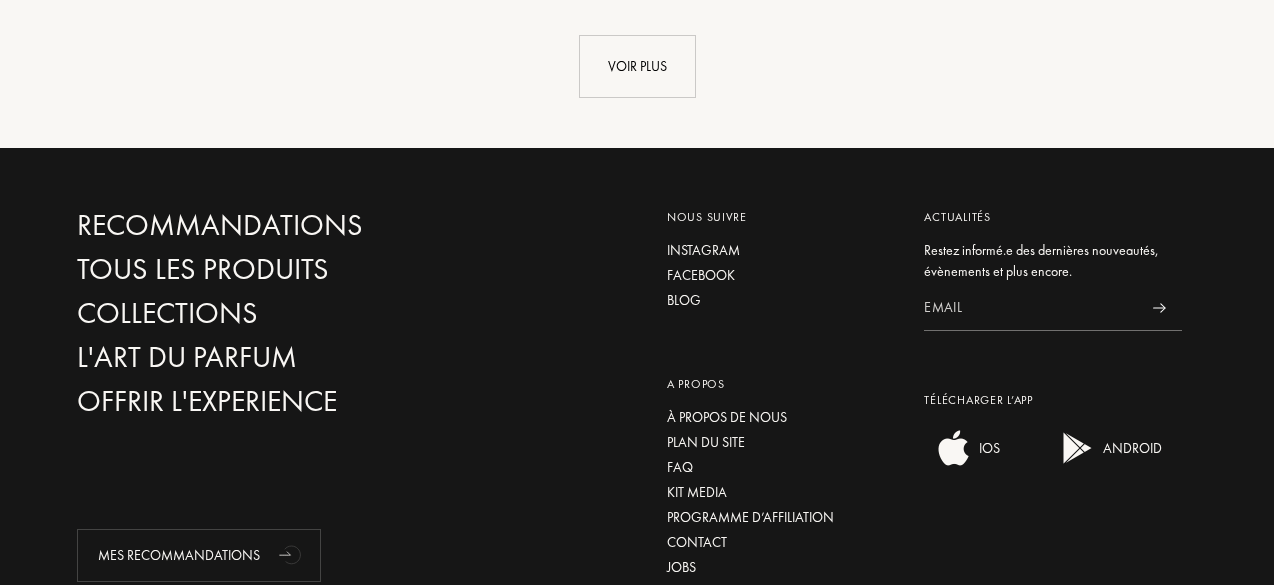 scroll, scrollTop: 4800, scrollLeft: 0, axis: vertical 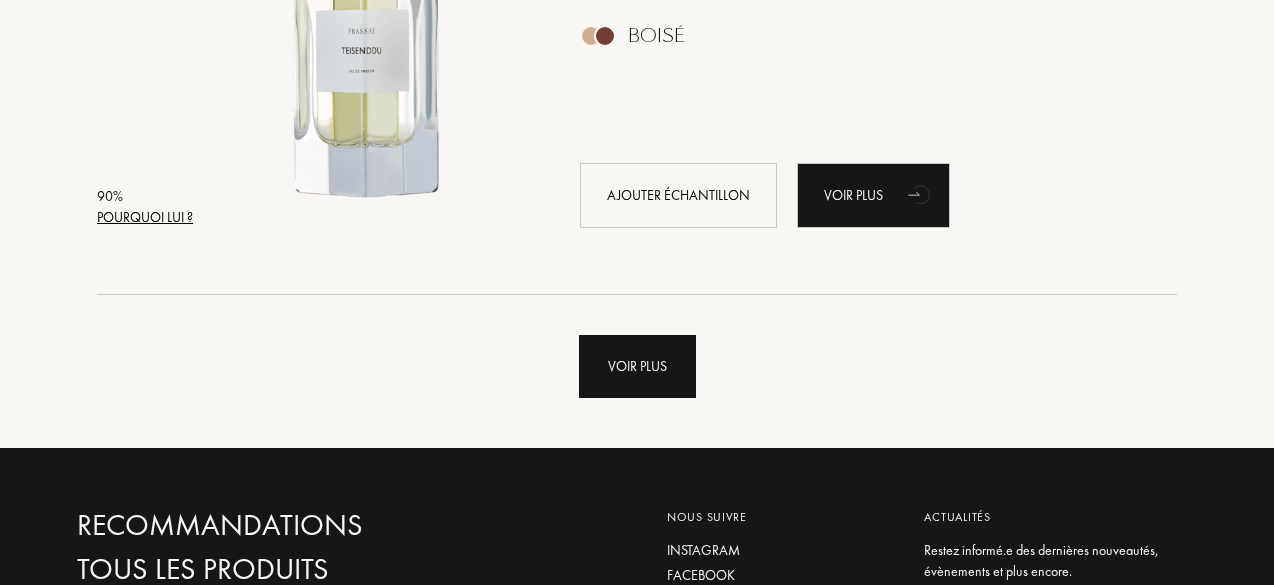 click on "Voir plus" at bounding box center [637, 366] 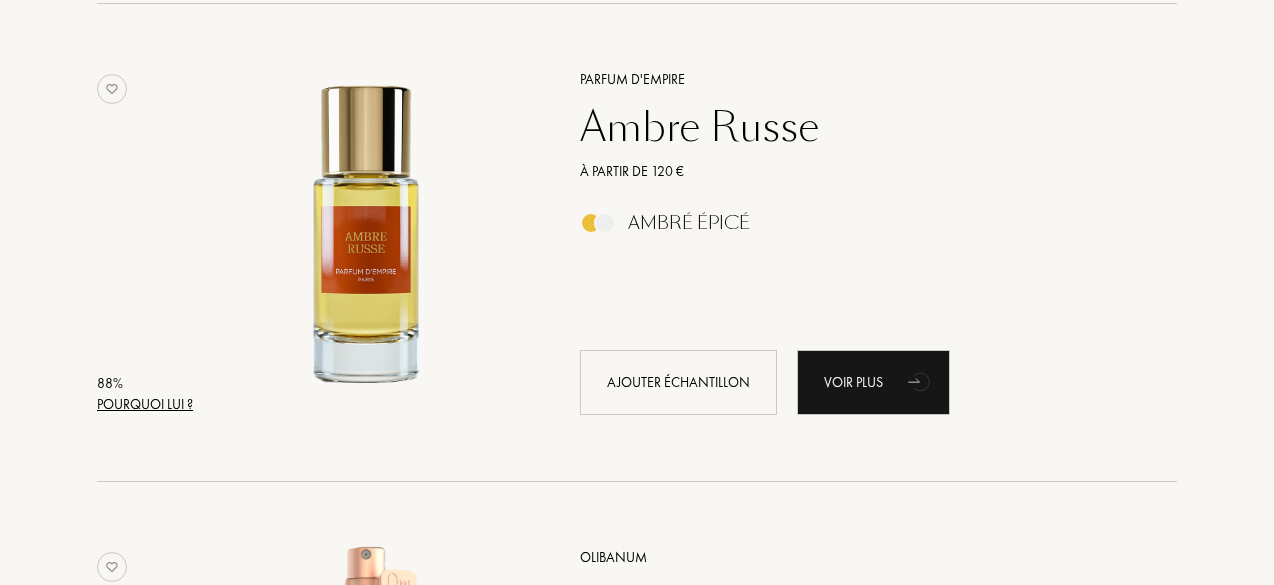 scroll, scrollTop: 5600, scrollLeft: 0, axis: vertical 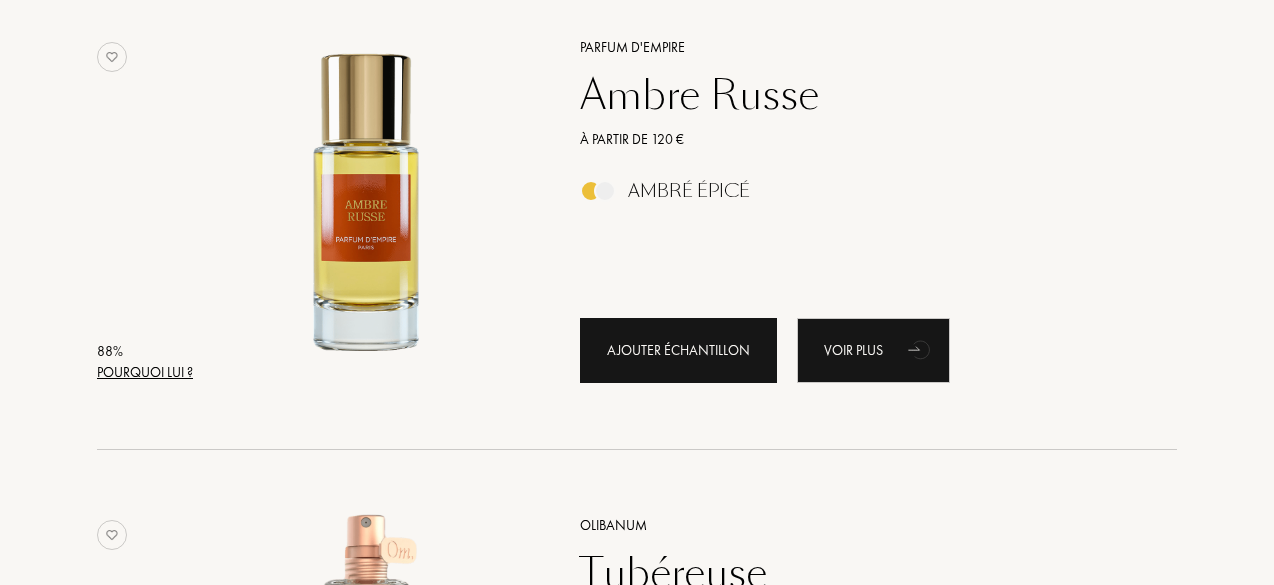 click on "Ajouter échantillon" at bounding box center [678, 350] 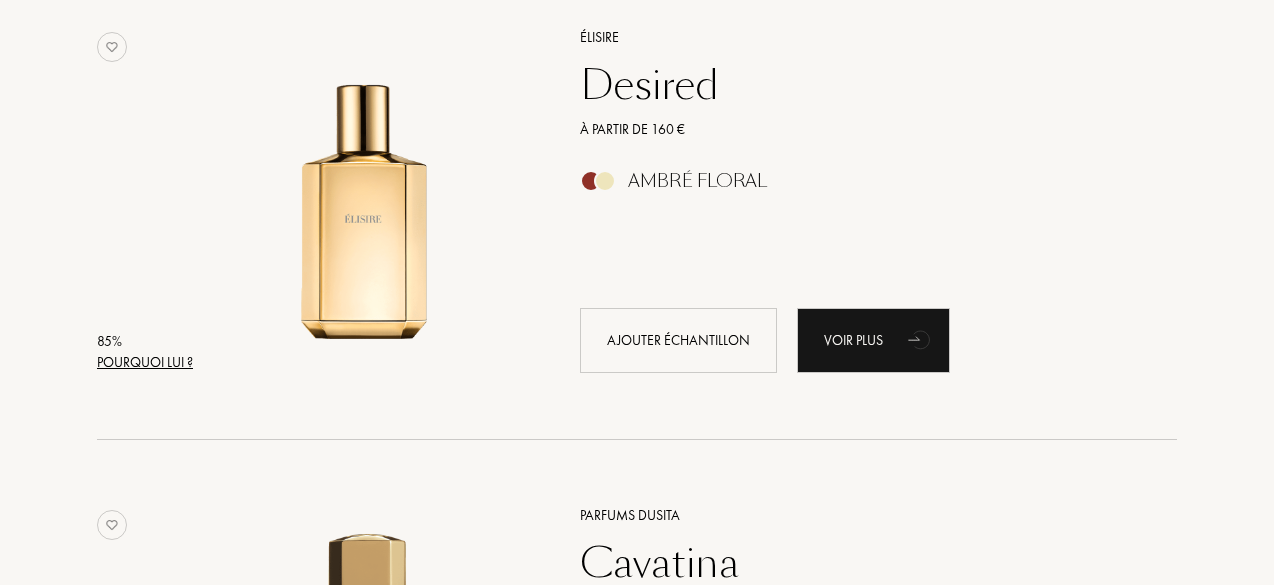 scroll, scrollTop: 7500, scrollLeft: 0, axis: vertical 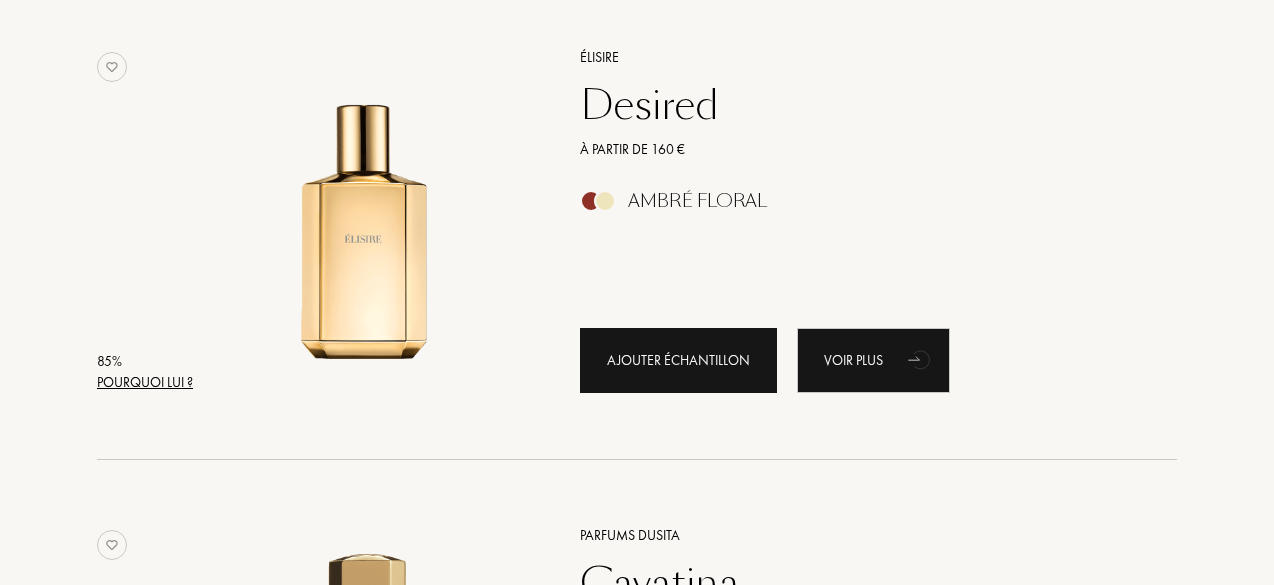 click on "Ajouter échantillon" at bounding box center [678, 360] 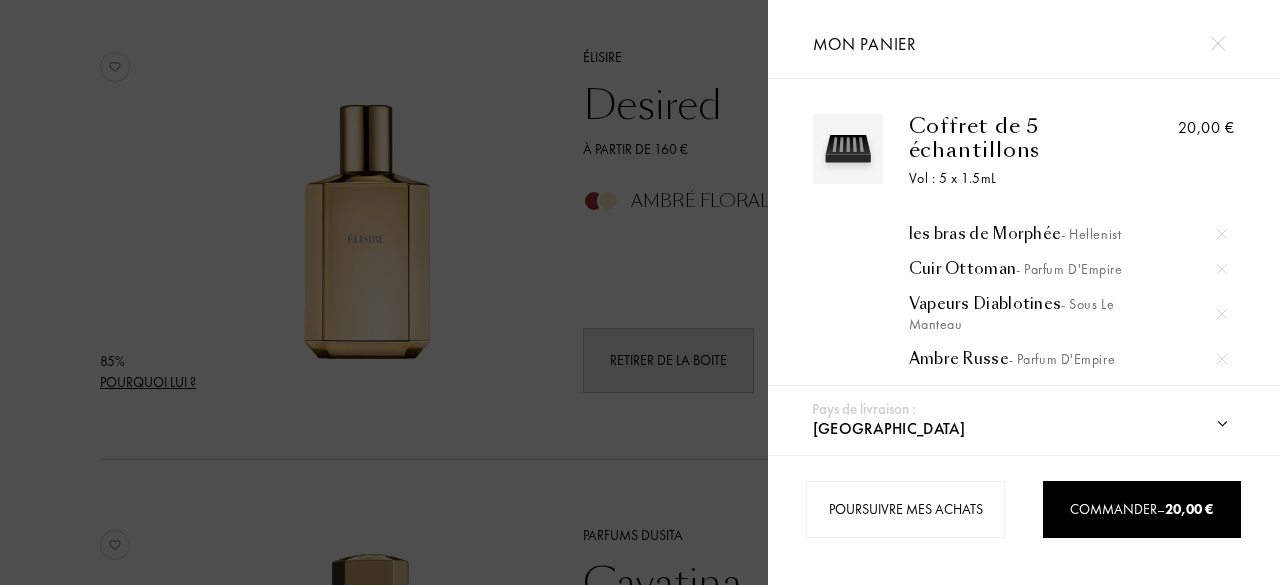 click at bounding box center [384, 292] 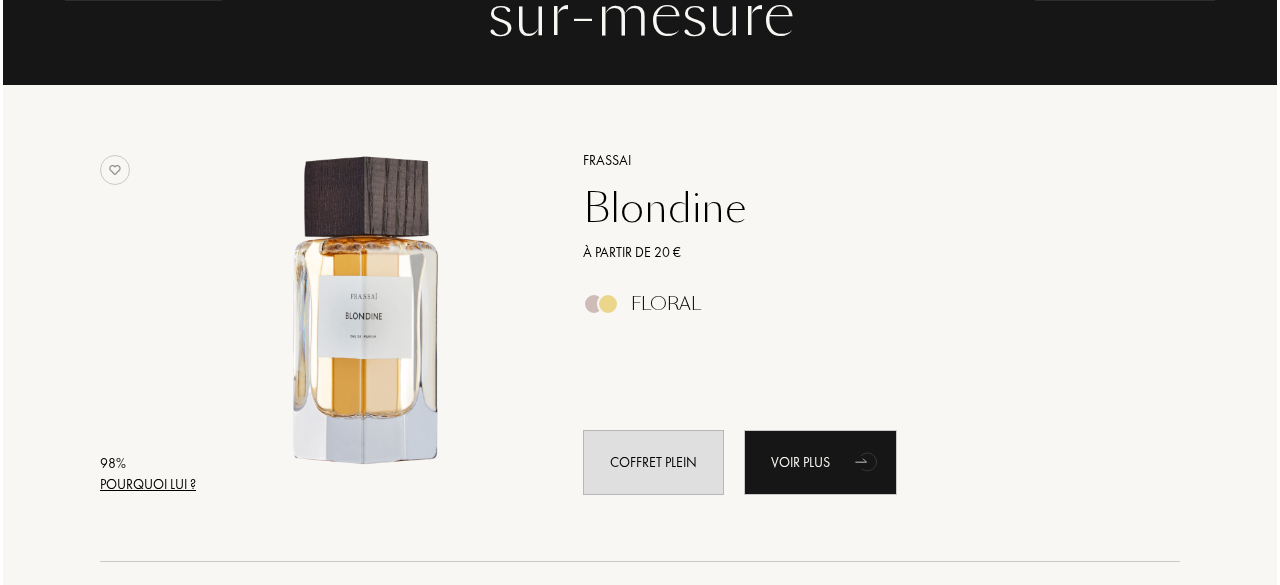 scroll, scrollTop: 0, scrollLeft: 0, axis: both 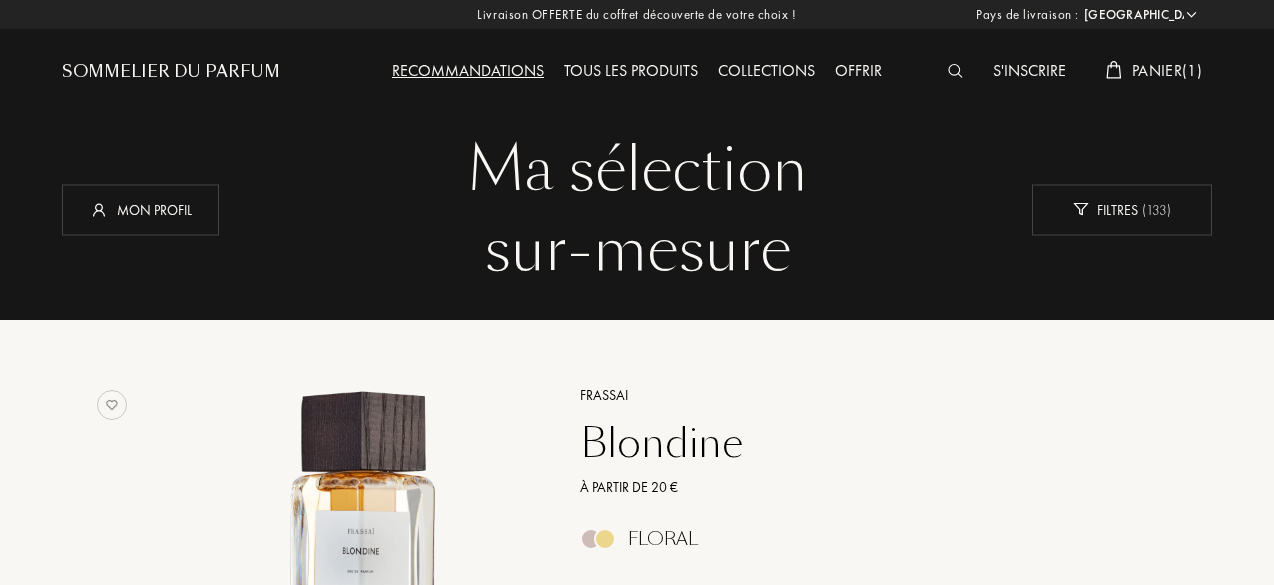 click on "Panier  ( 1 )" at bounding box center [1167, 70] 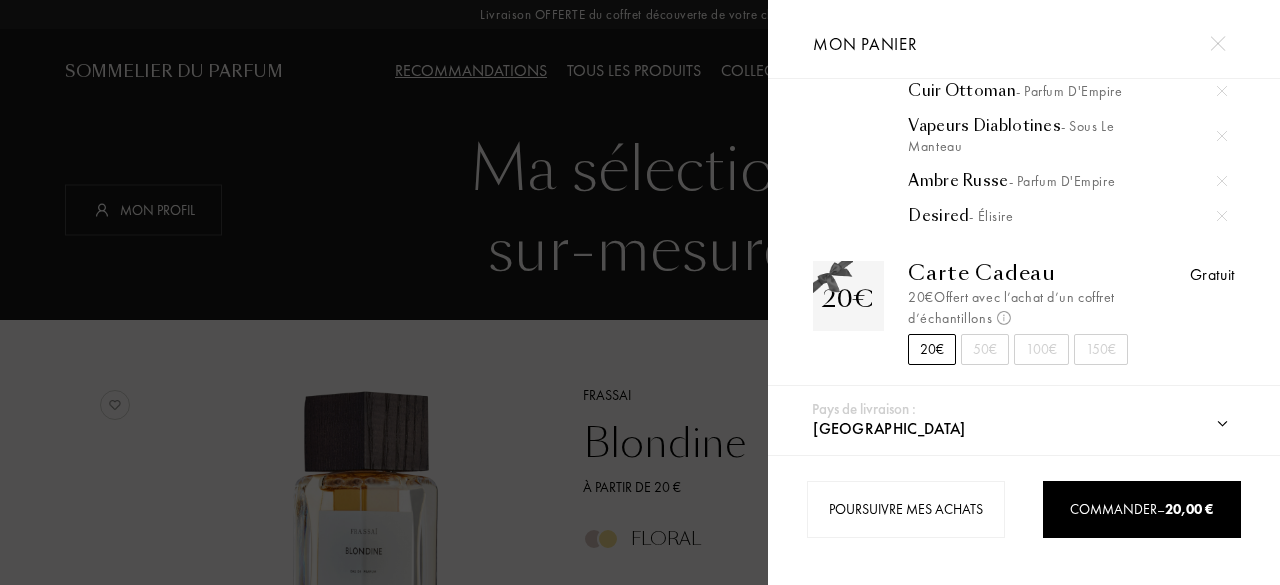 scroll, scrollTop: 195, scrollLeft: 0, axis: vertical 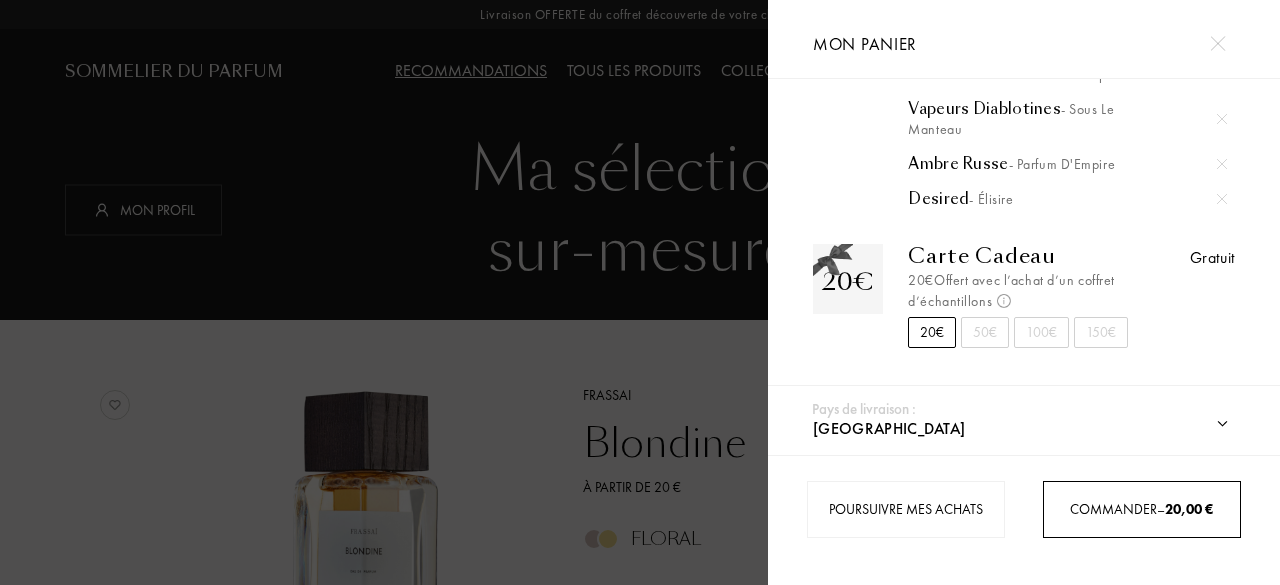 click on "Commander  –  20,00 €" at bounding box center [1141, 509] 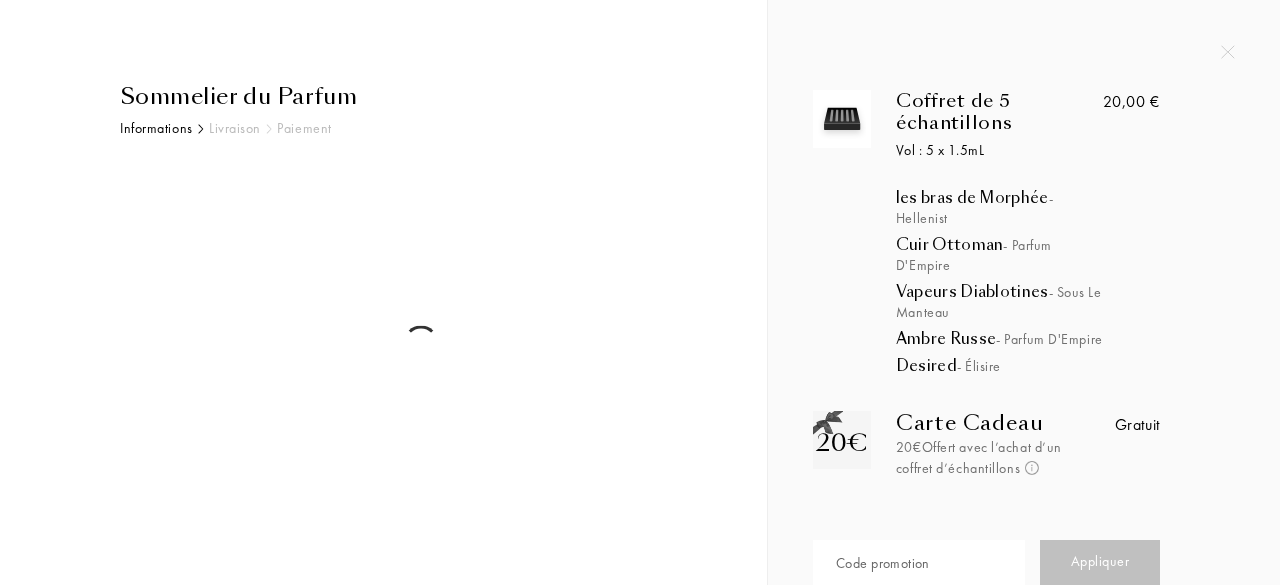 scroll, scrollTop: 0, scrollLeft: 0, axis: both 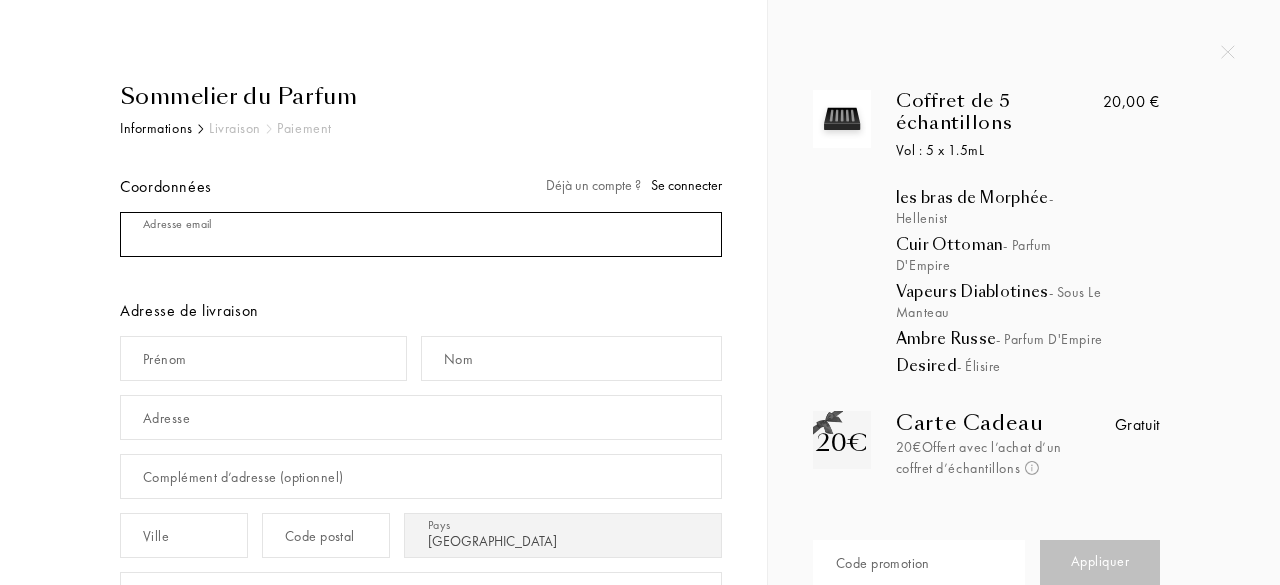click at bounding box center (421, 234) 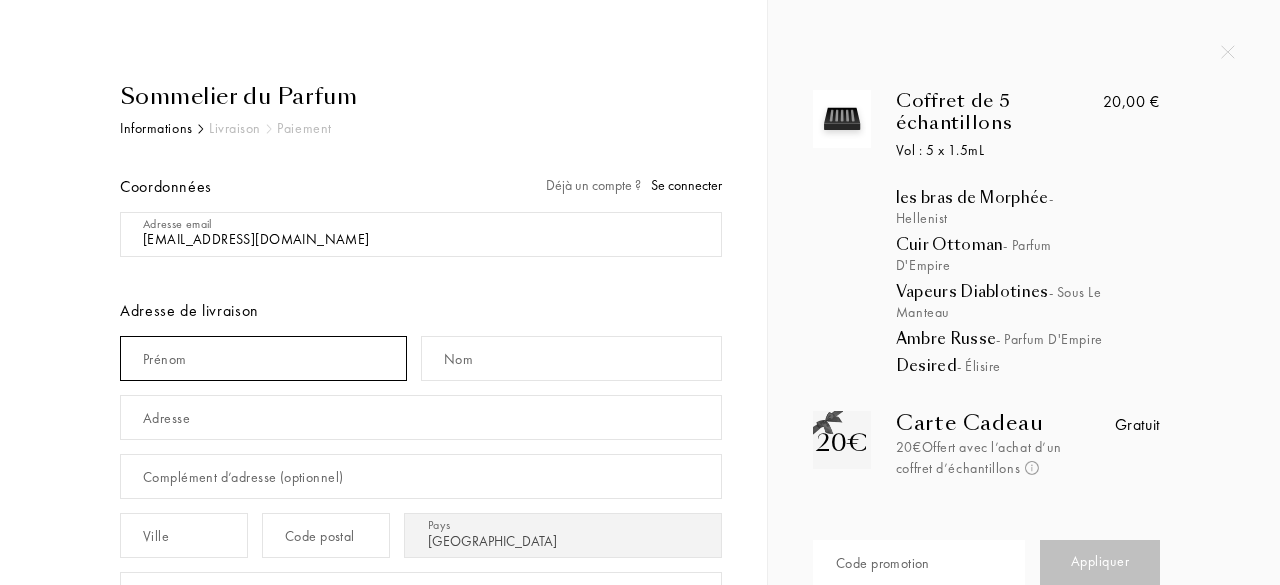type on "Dorothée" 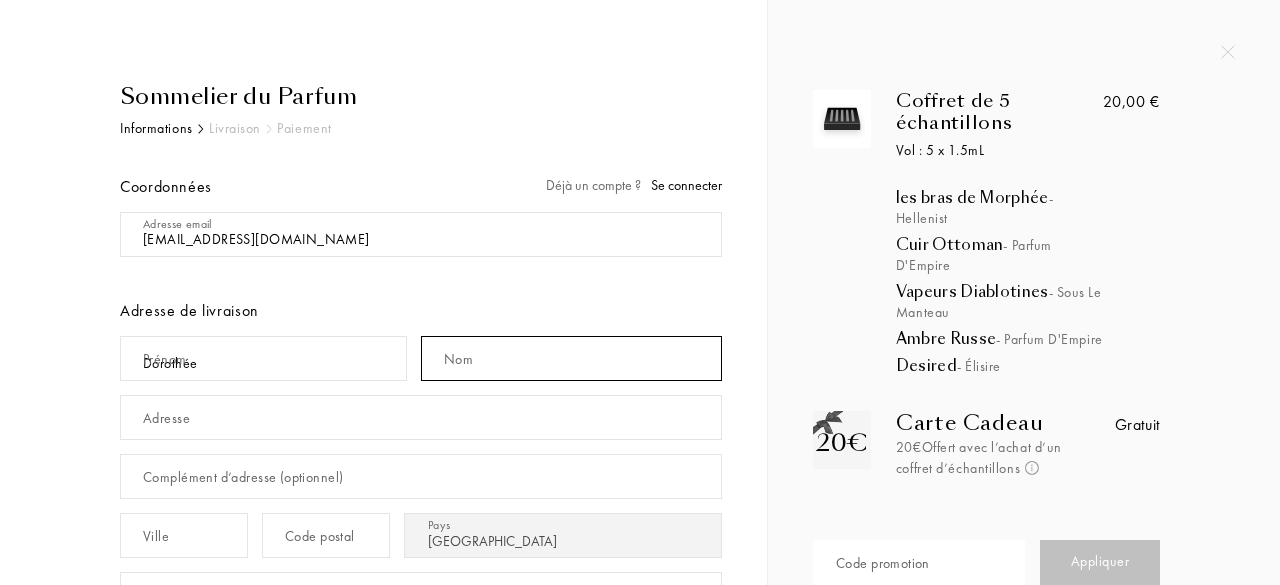 type on "GORNOUVEL" 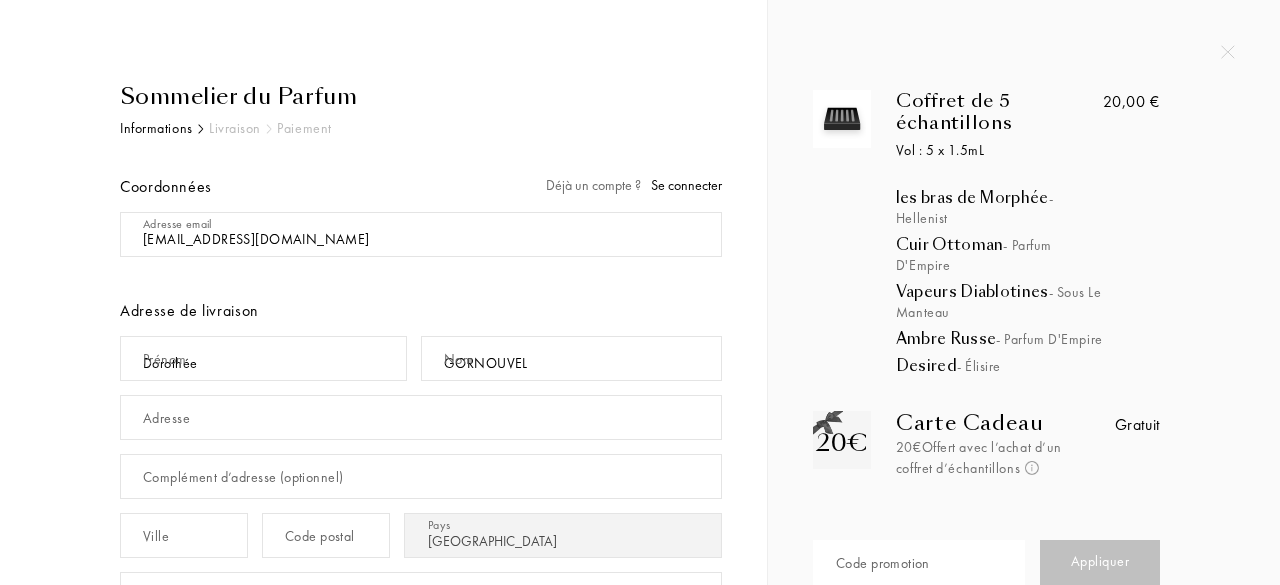 type on "28 rue du Louvre" 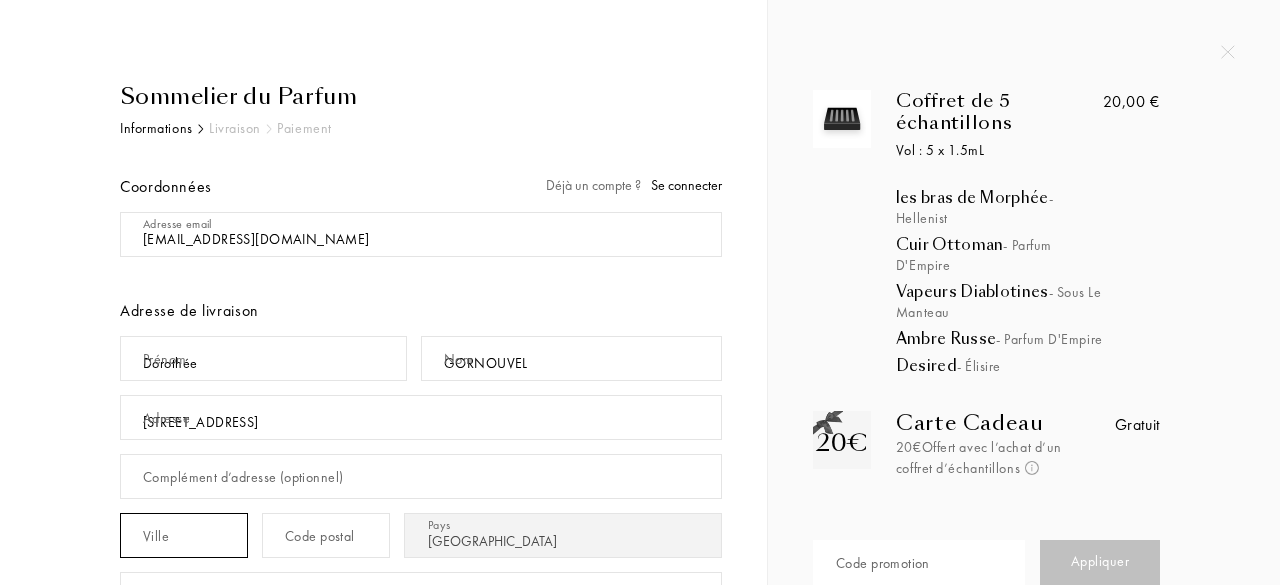type on "SAINT CYR SUR LOIRE" 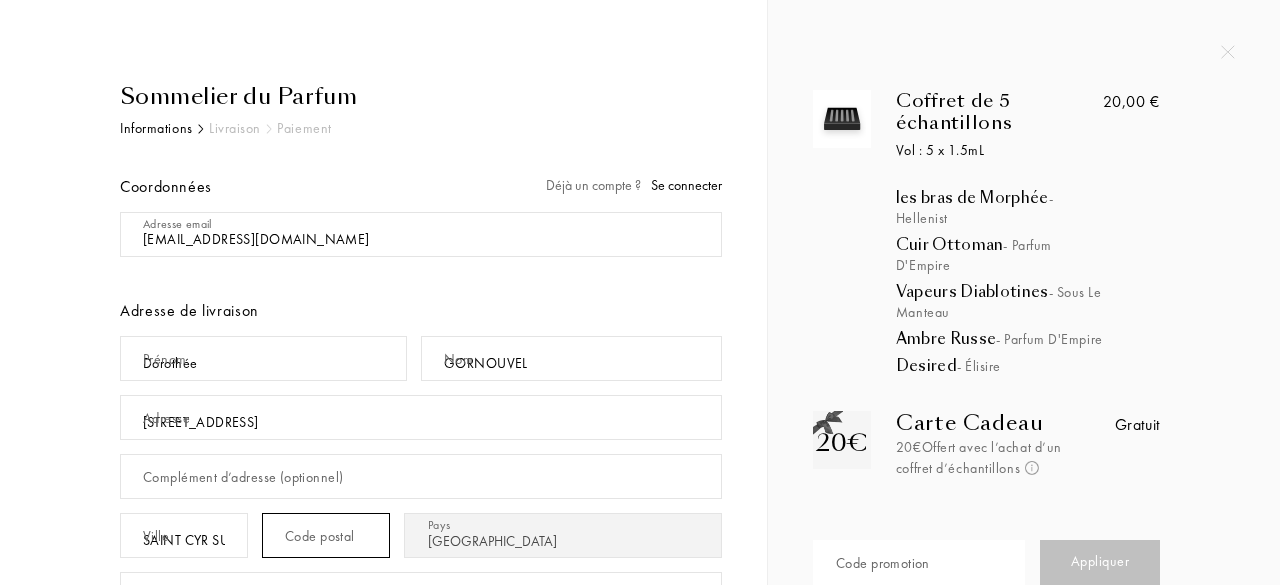 type on "37540" 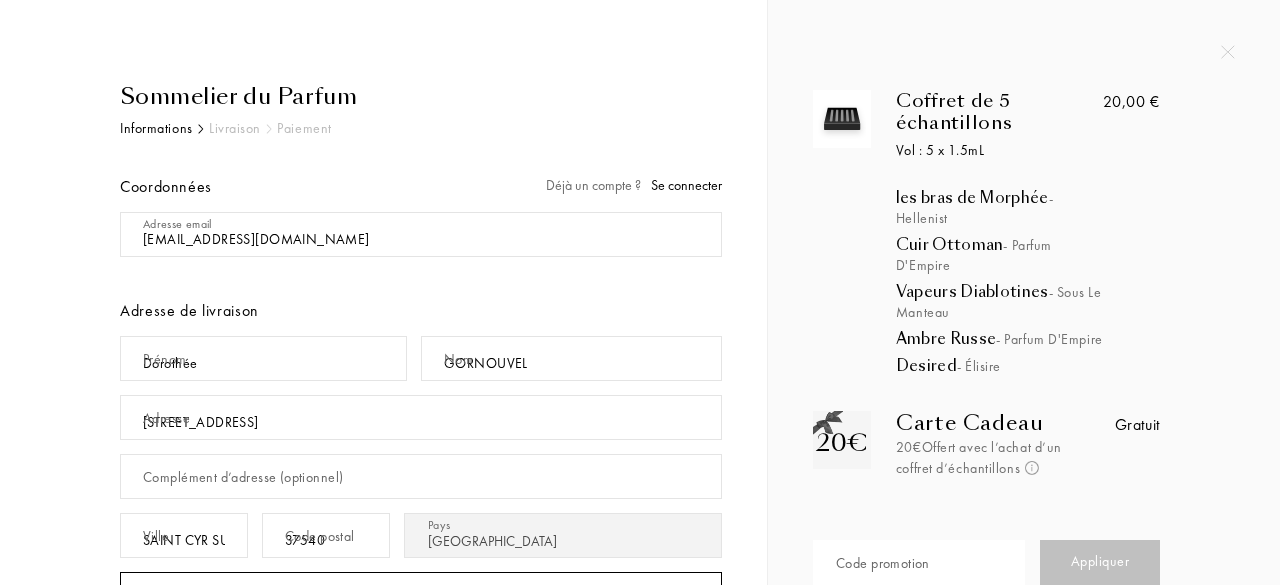 type on "0626172185" 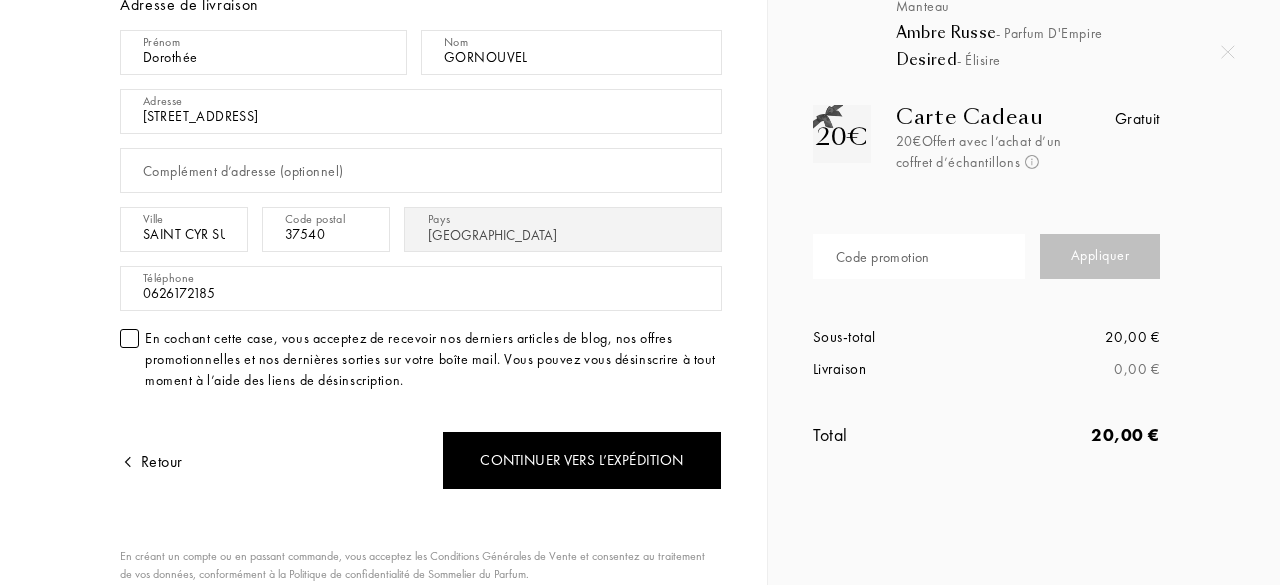 scroll, scrollTop: 400, scrollLeft: 0, axis: vertical 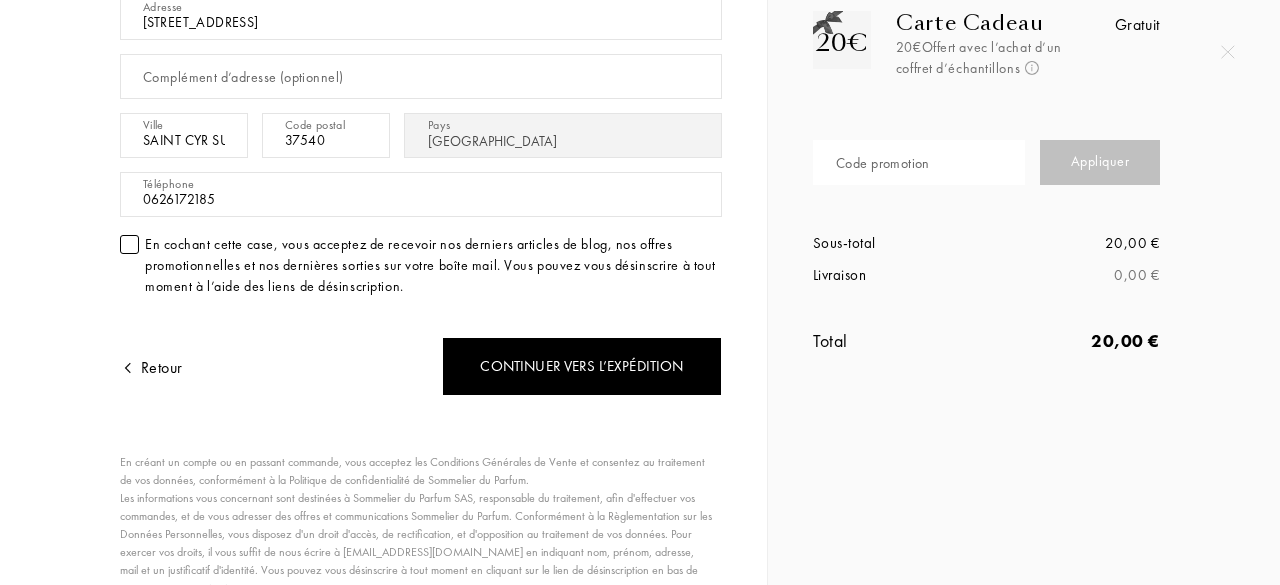 click on "Sommelier du Parfum Informations Livraison Paiement Coordonnées Déjà un compte ? Se connecter Adresse email Adresse de livraison Prénom Dorothée Nom GORNOUVEL Adresse 28 rue du Louvre Complément d’adresse (optionnel) Ville SAINT CYR SUR LOIRE Code postal 37540 Pays Afghanistan Afrique du Sud Albanie Algérie Allemagne Andorre Angola Anguilla Antarctique Antigua-et-Barbuda Arabie saoudite Argentine Arménie Aruba Australie Autriche Azerbaïdjan Bahreïn Bangladesh Barbade Belgique Belize Benin Bermudes Bhoutan Biélorussie Bolivie Bonaire Bosnie-Herzégovine Botswana Brésil Brunei Bulgarie Burkina Faso Burundi Cambodge Cameroun Canada Cap-Vert Chili Chine Chypre Colombie Comores Corée du Nord Corée du Sud Costa Rica Côte d'Ivoire Croatie Cuba Curaçao Danemark Djibouti Dominique Égypte Émirats arabes unis Équateur Érythrée Espagne Estonie États fédérés de Micronésie États-Unis Éthiopie Fidji Finlande France Gabon Gambie Géorgie Géorgie du Sud et îles Sandwich du Sud Ghana Grèce Inde" at bounding box center [413, 178] 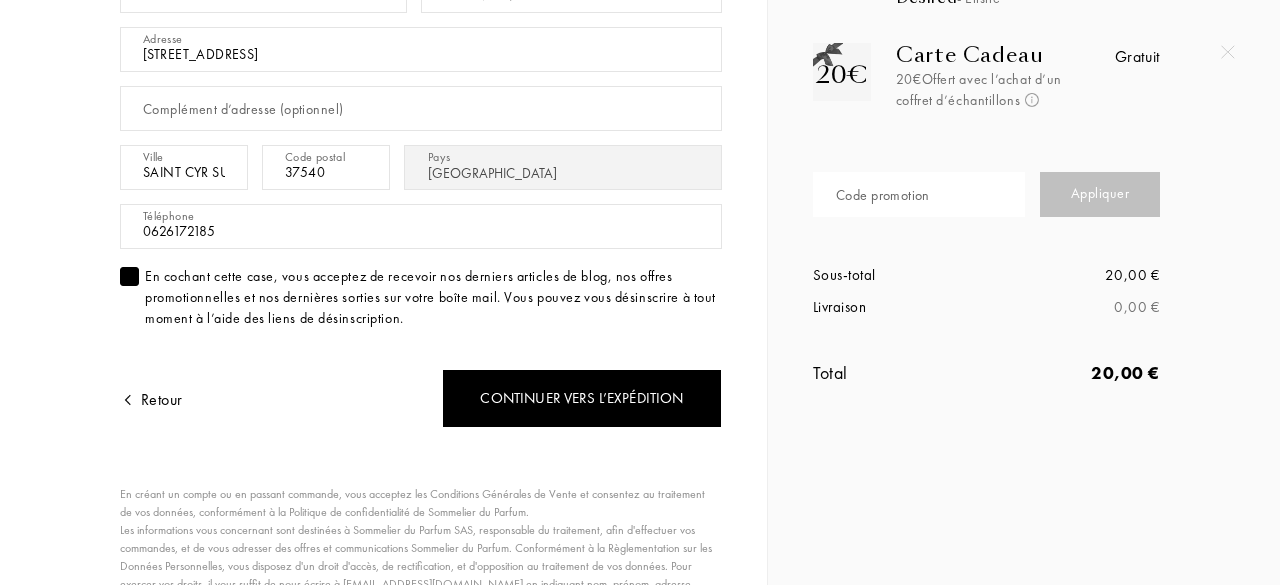 scroll, scrollTop: 400, scrollLeft: 0, axis: vertical 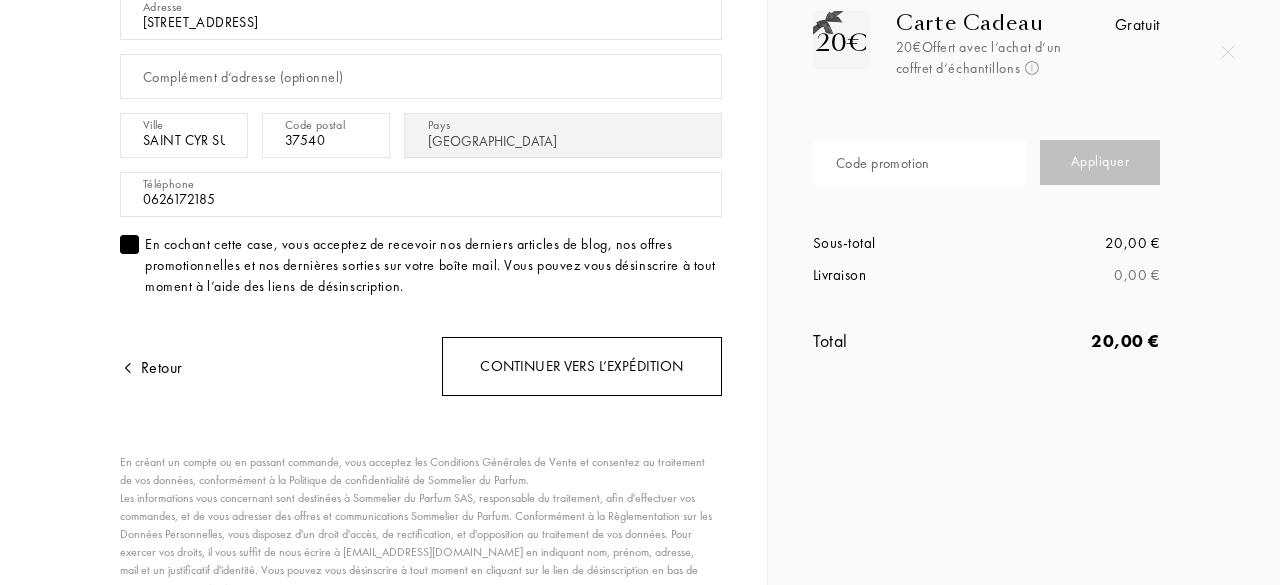 click on "Continuer vers l’expédition" at bounding box center [582, 366] 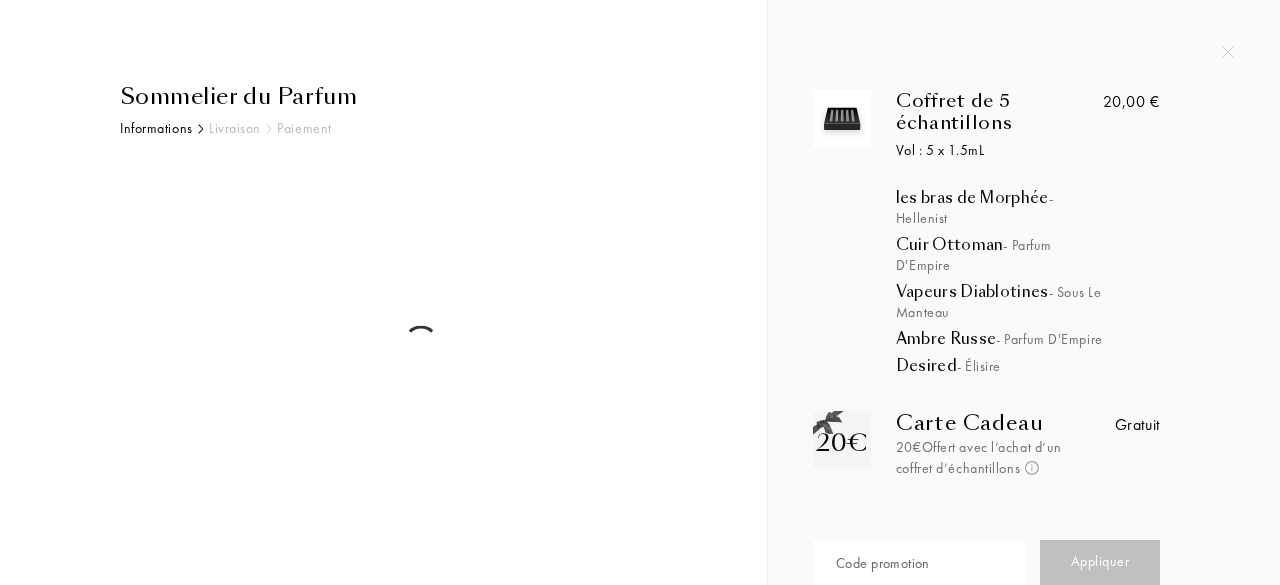 scroll, scrollTop: 0, scrollLeft: 0, axis: both 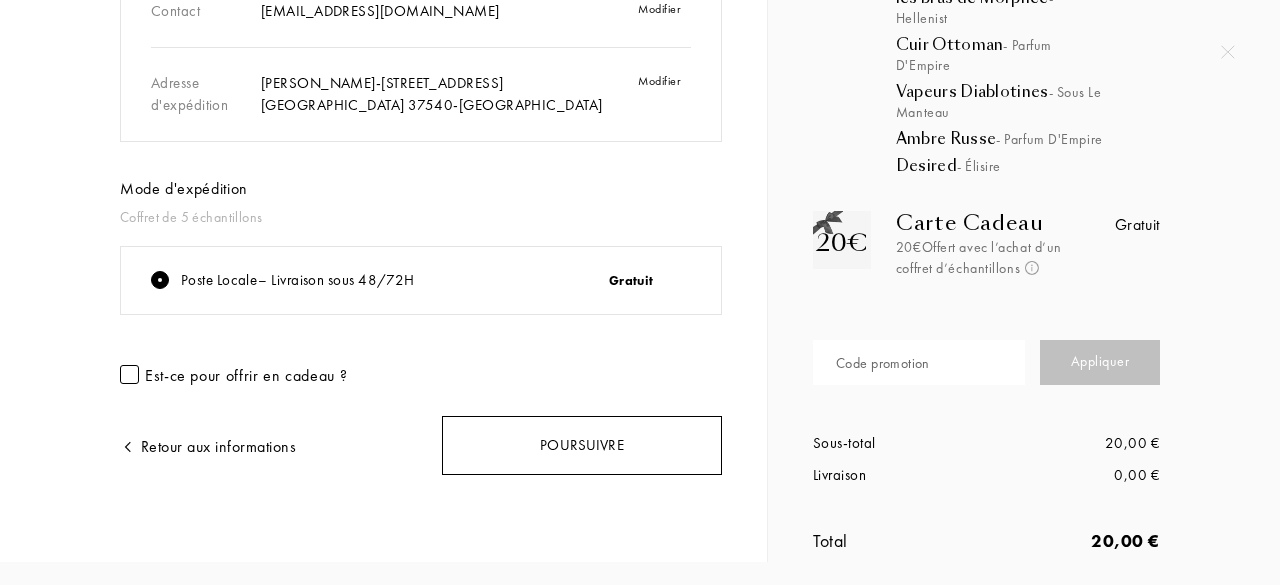 click on "Poursuivre" at bounding box center [582, 445] 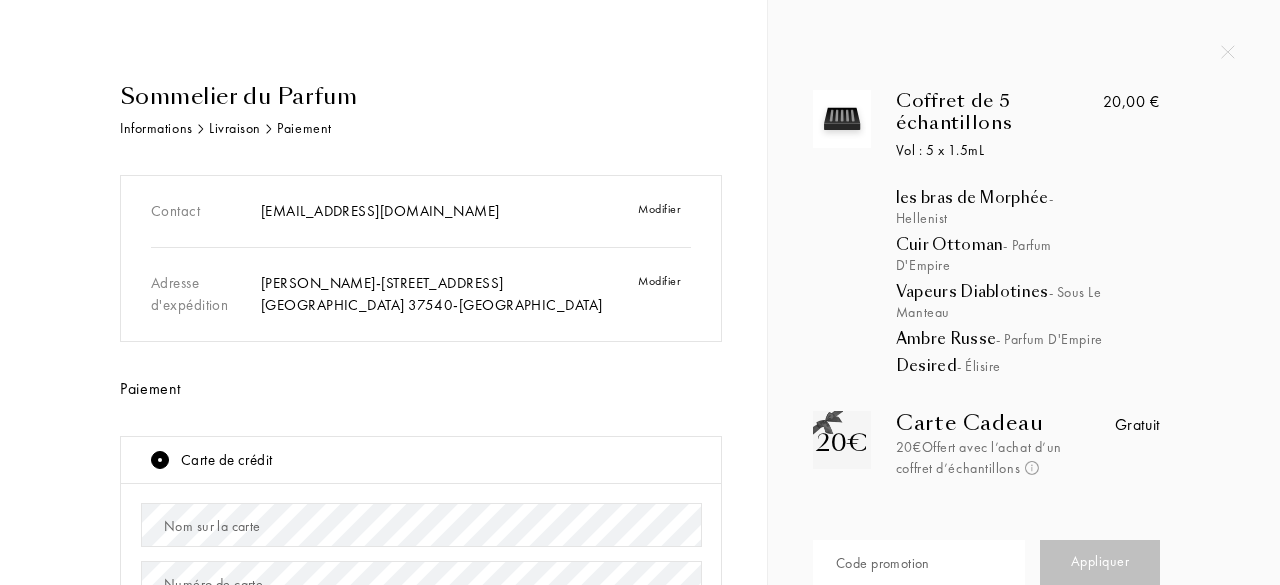 scroll, scrollTop: 0, scrollLeft: 0, axis: both 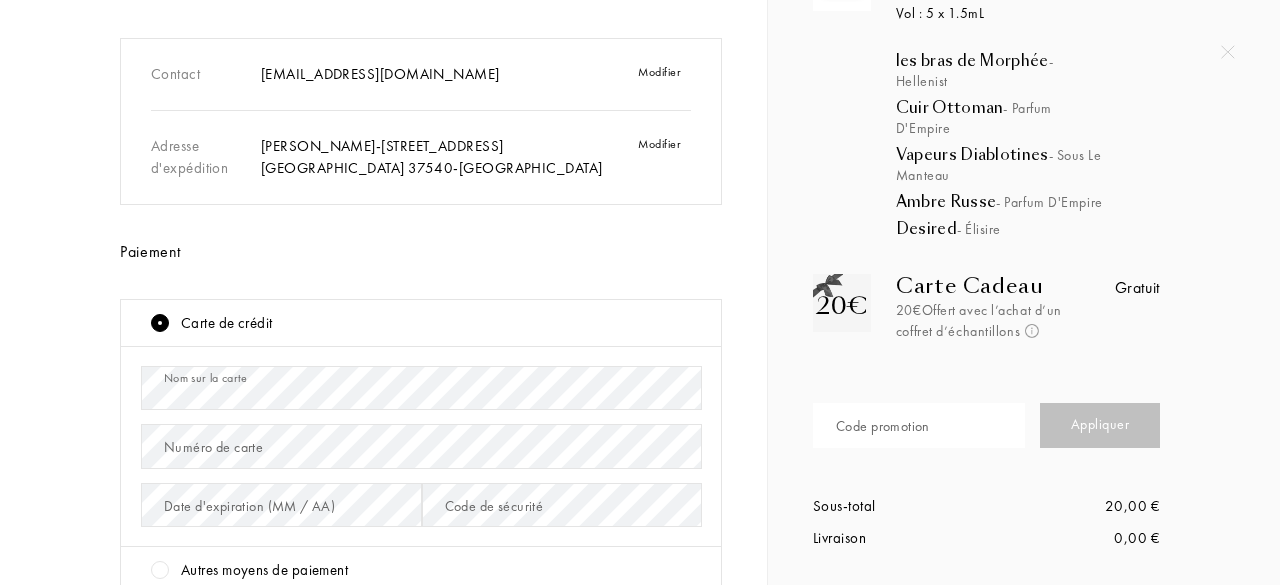 click on "Date d'expiration (MM / AA)" at bounding box center [249, 506] 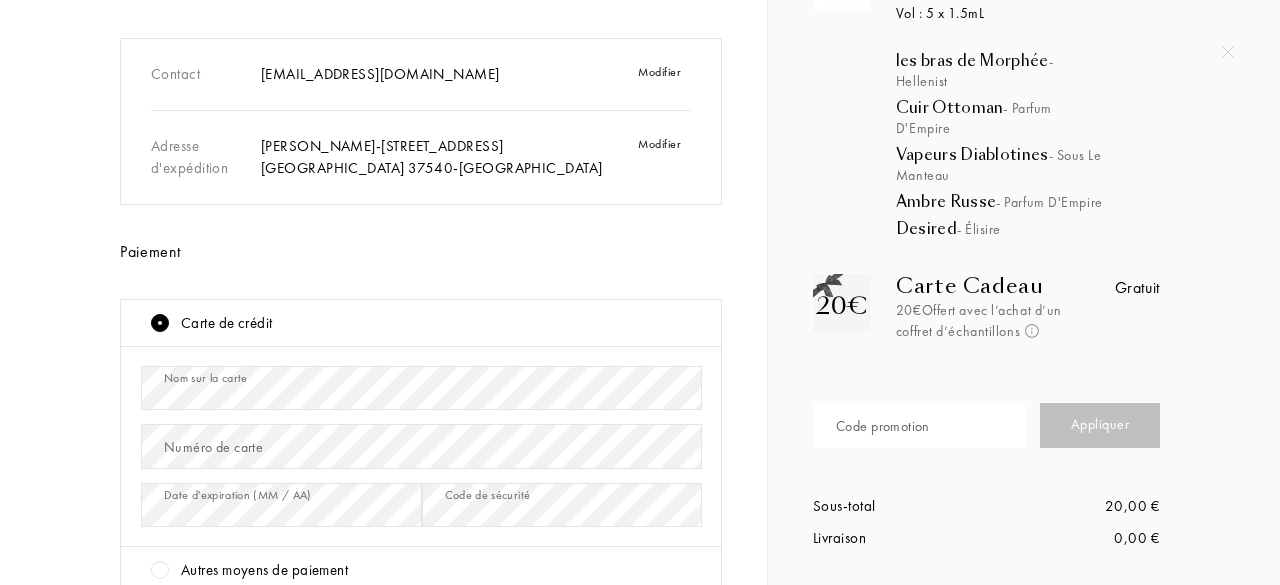 click on "Numéro de carte" at bounding box center (213, 447) 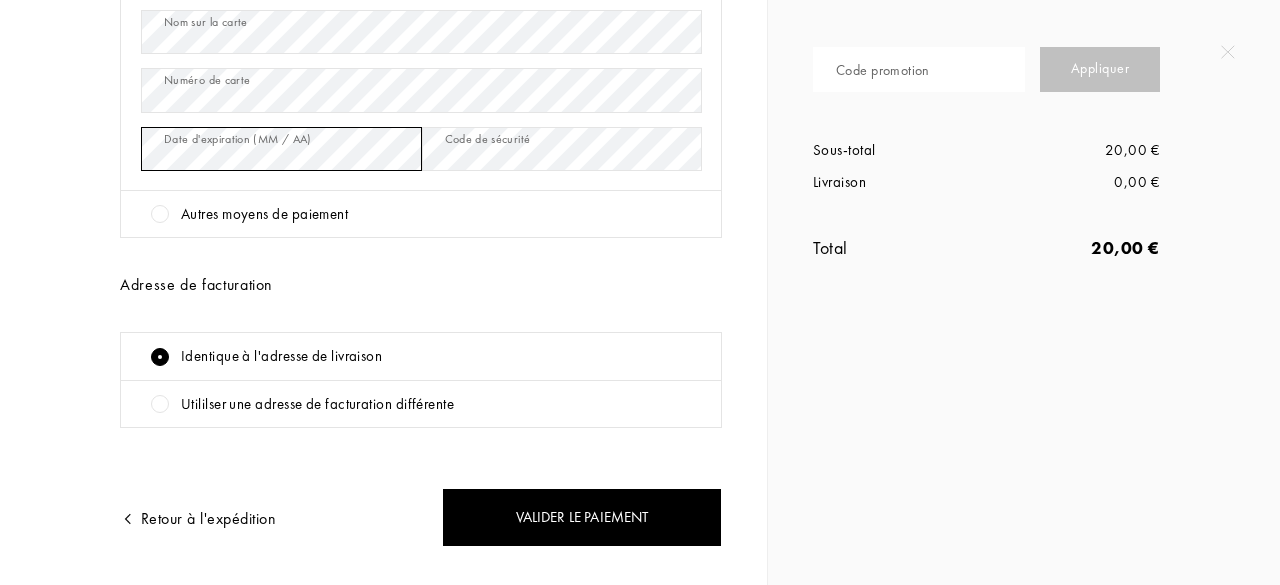scroll, scrollTop: 537, scrollLeft: 0, axis: vertical 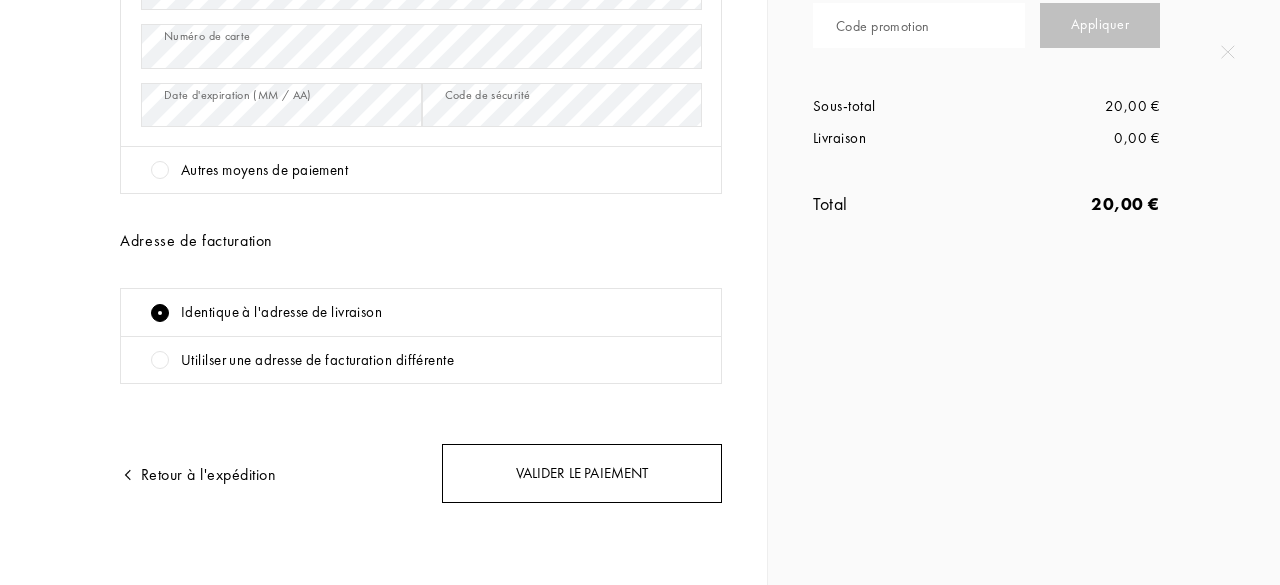 click on "Valider le paiement" at bounding box center (582, 473) 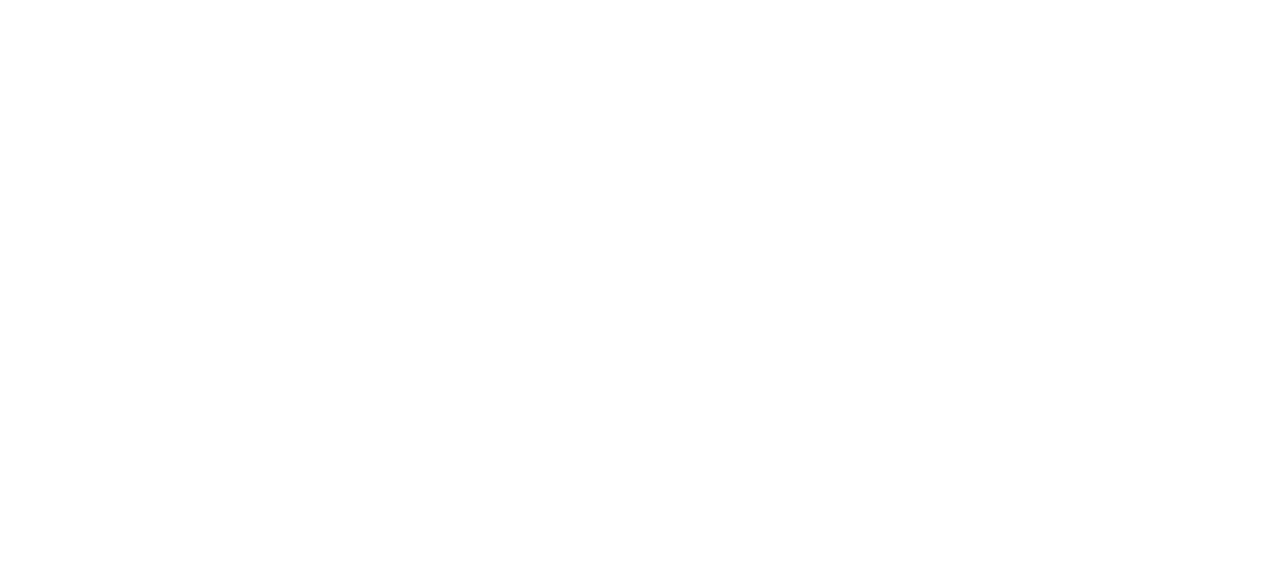 scroll, scrollTop: 0, scrollLeft: 0, axis: both 